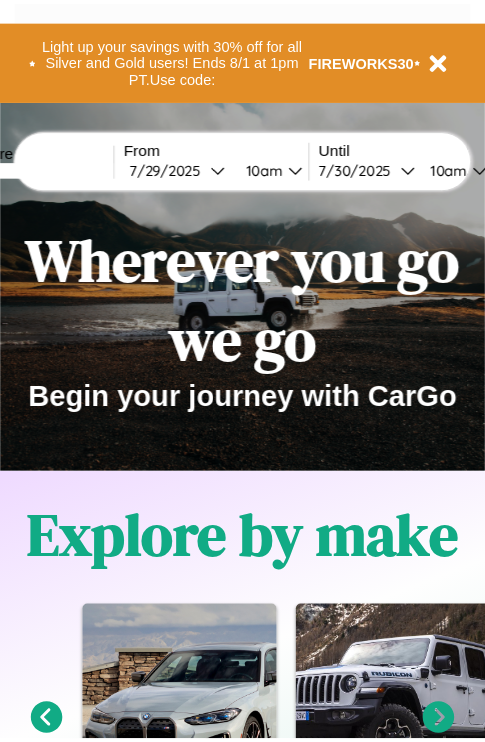 scroll, scrollTop: 0, scrollLeft: 0, axis: both 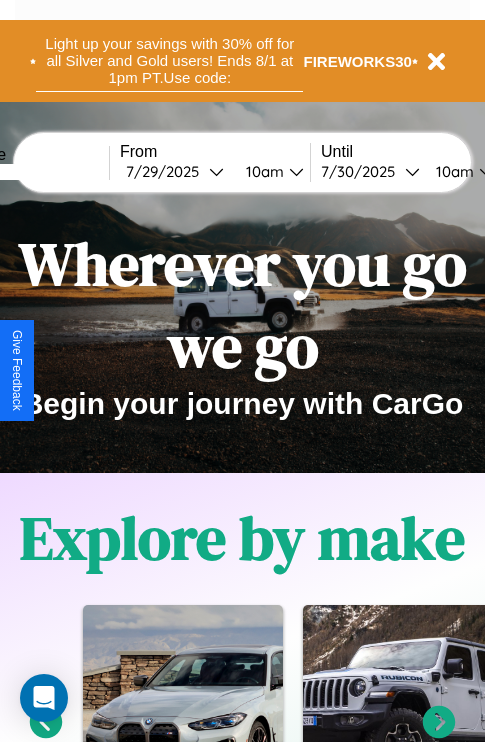 click on "Light up your savings with 30% off for all Silver and Gold users! Ends 8/1 at 1pm PT.  Use code:" at bounding box center (169, 61) 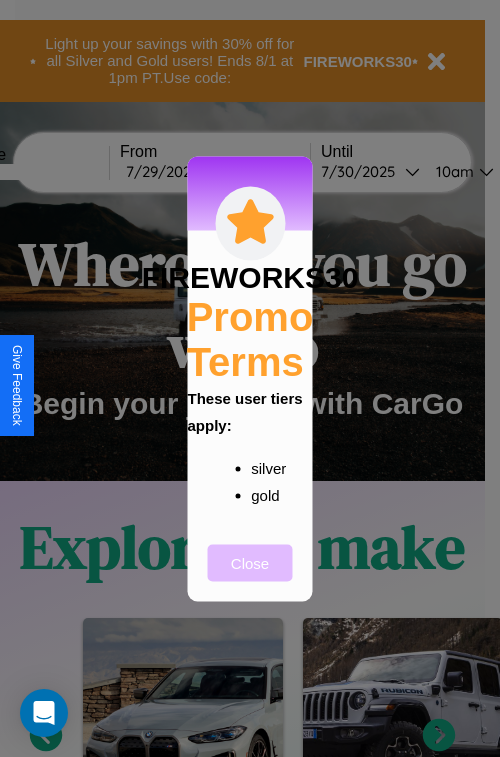 click on "Close" at bounding box center (250, 562) 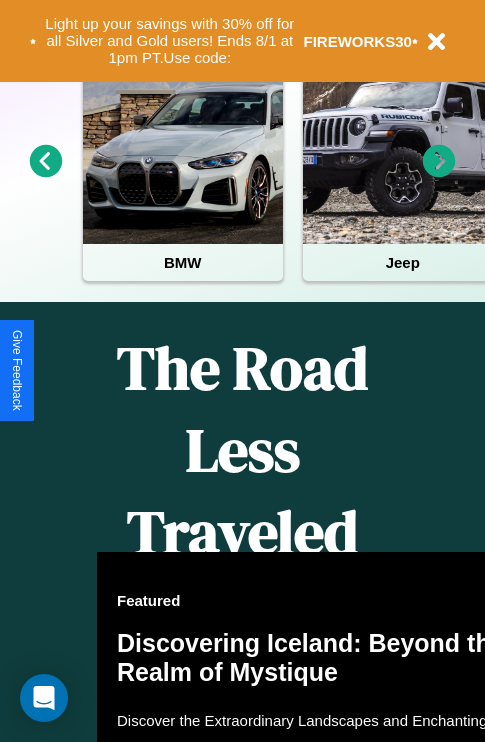 scroll, scrollTop: 2423, scrollLeft: 0, axis: vertical 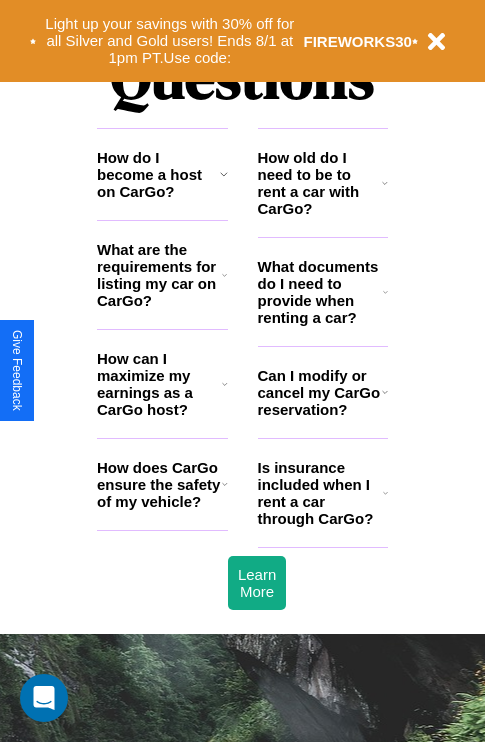 click 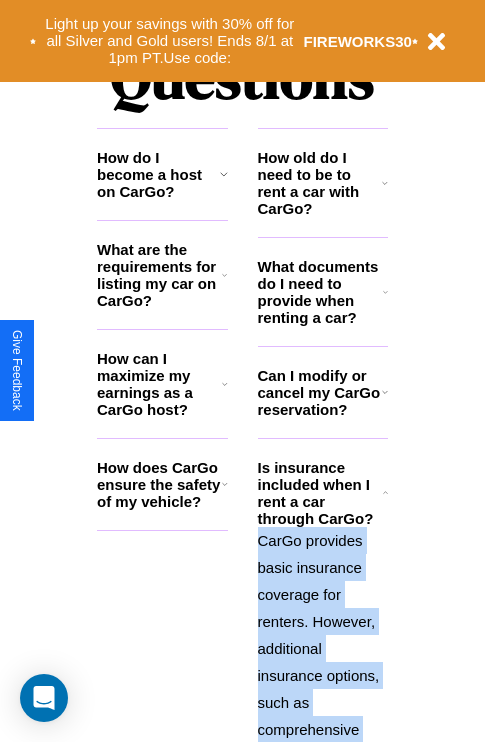 click on "CarGo provides basic insurance coverage for renters. However, additional insurance options, such as comprehensive coverage or supplemental liability, may be available during the booking process for an extra fee. Review the insurance details for each car listing and consider your coverage needs." at bounding box center (323, 783) 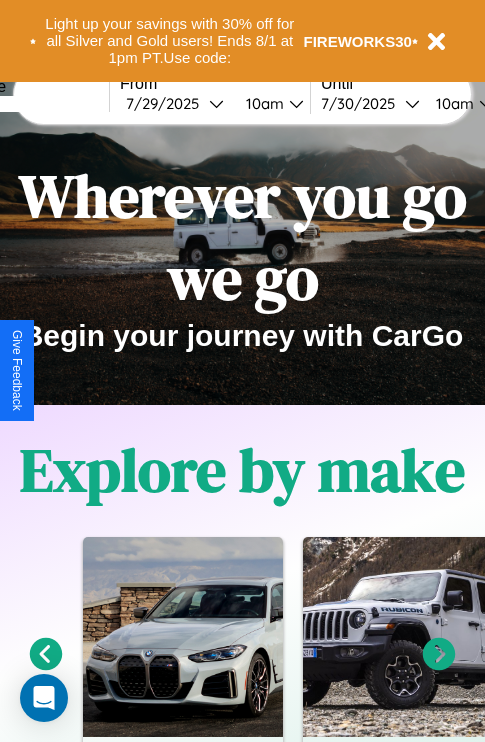 scroll, scrollTop: 0, scrollLeft: 0, axis: both 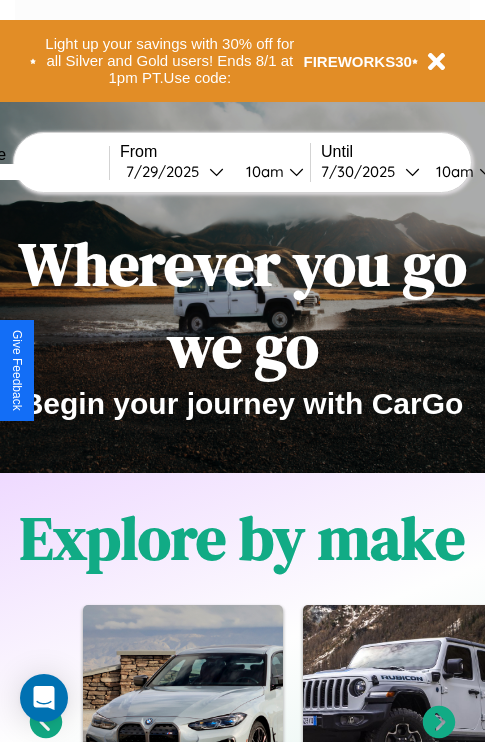 click at bounding box center (34, 172) 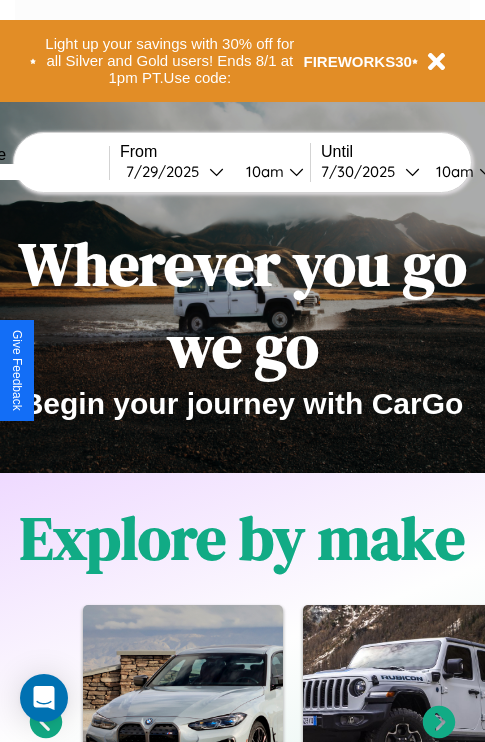 type on "*****" 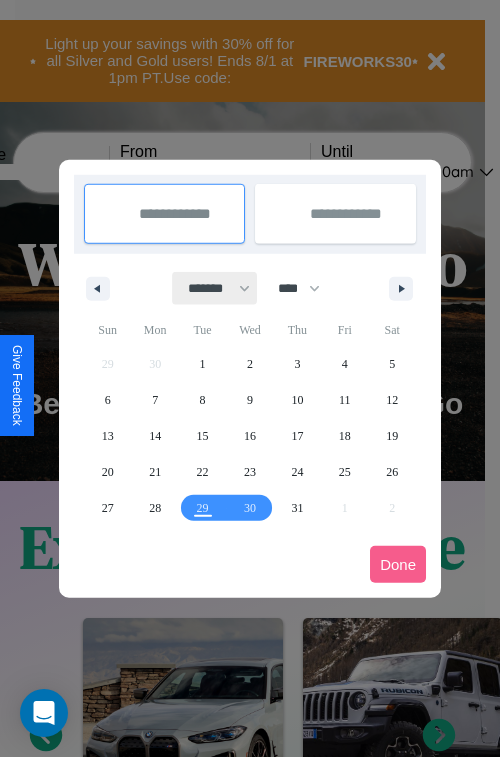 click on "******* ******** ***** ***** *** **** **** ****** ********* ******* ******** ********" at bounding box center [215, 288] 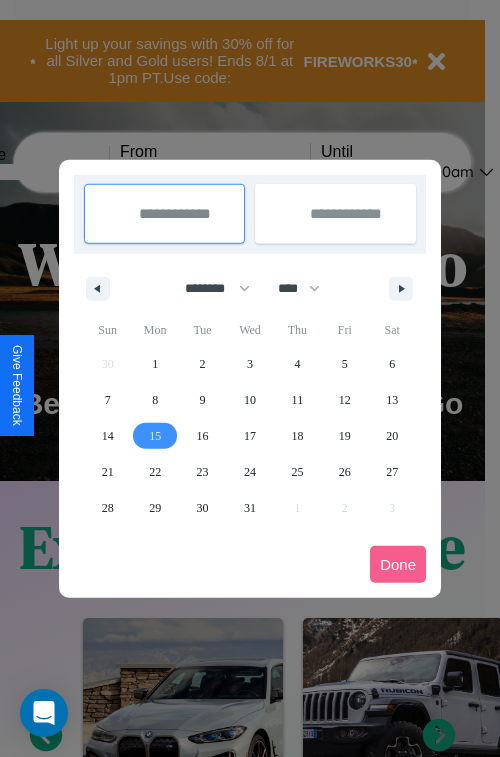 click on "15" at bounding box center [155, 436] 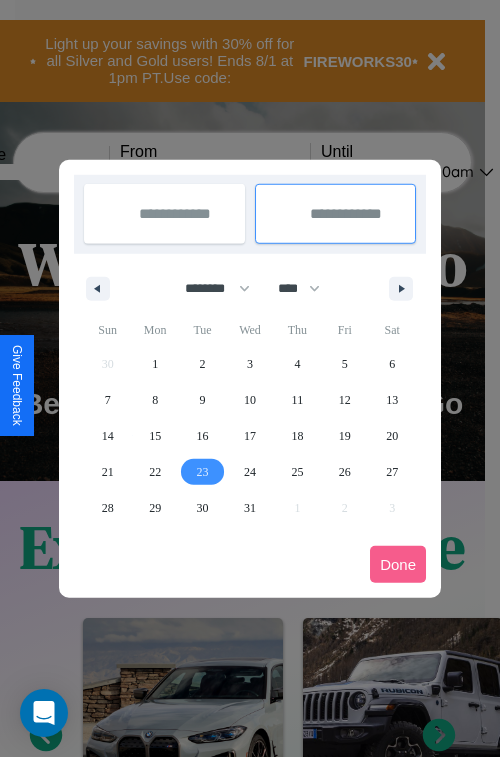 click on "23" at bounding box center [203, 472] 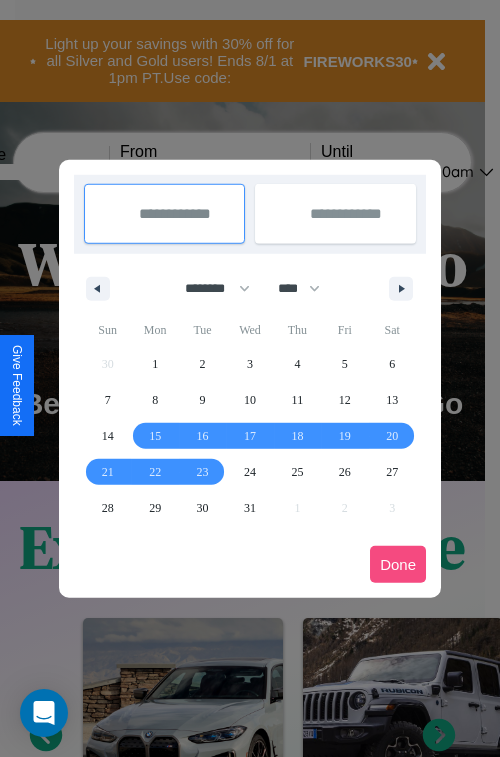 click on "Done" at bounding box center [398, 564] 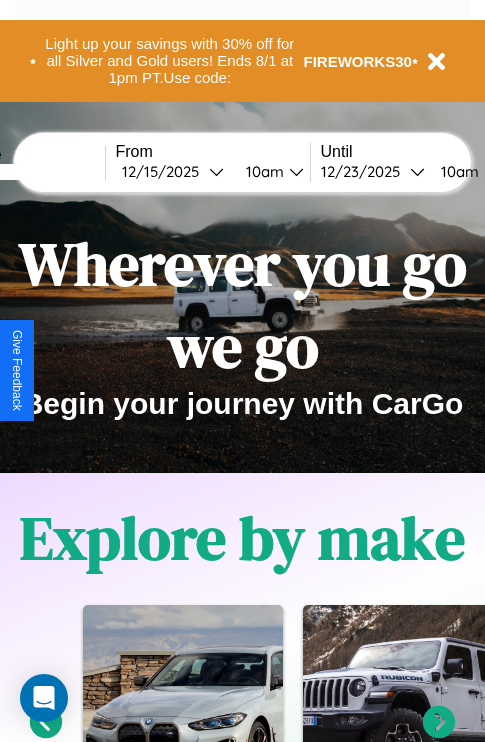 scroll, scrollTop: 0, scrollLeft: 81, axis: horizontal 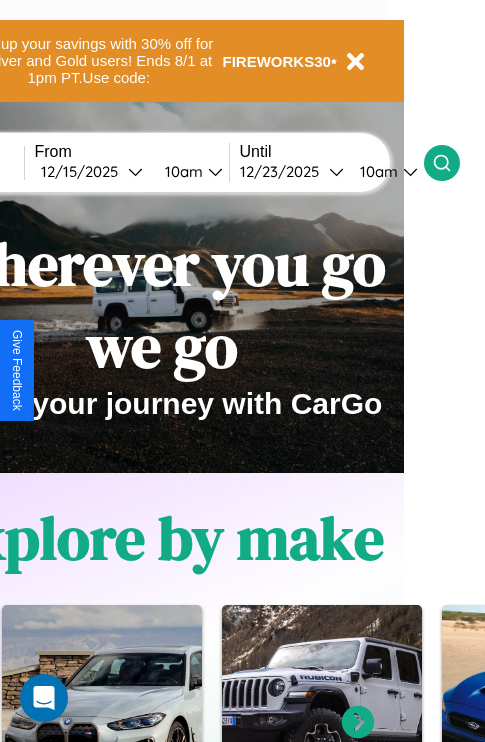 click 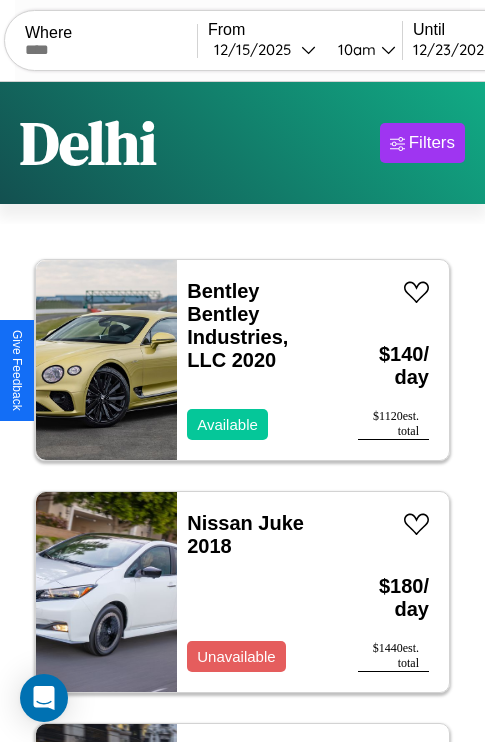 scroll, scrollTop: 95, scrollLeft: 0, axis: vertical 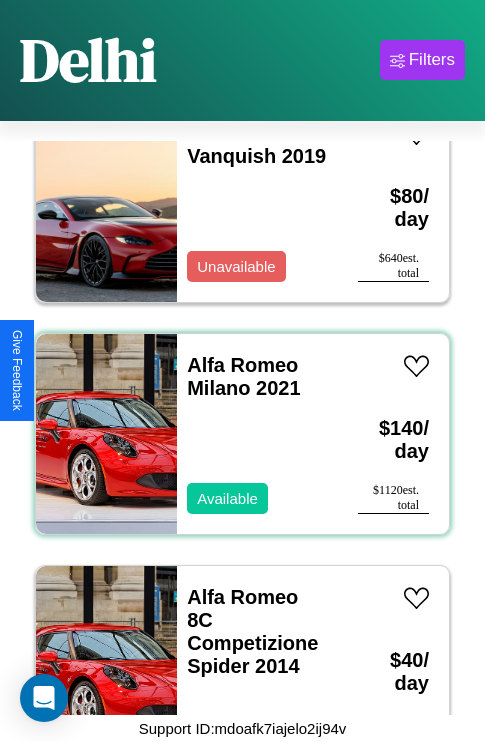 click on "Alfa Romeo   Milano   2021 Available" at bounding box center [257, 434] 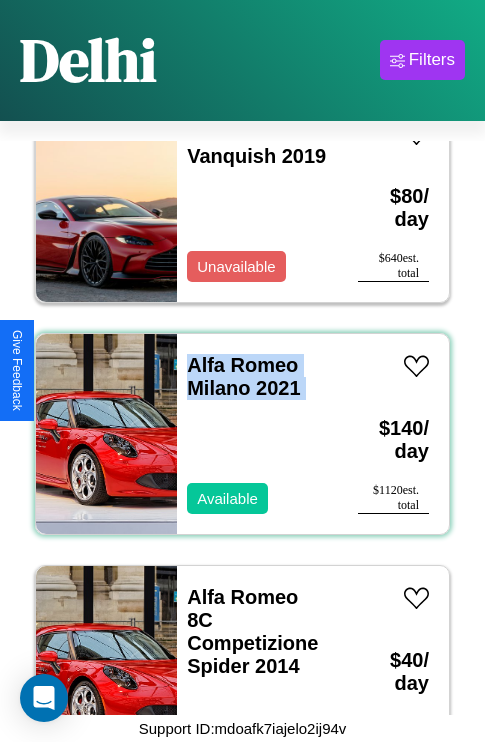 click on "Alfa Romeo   Milano   2021 Available" at bounding box center [257, 434] 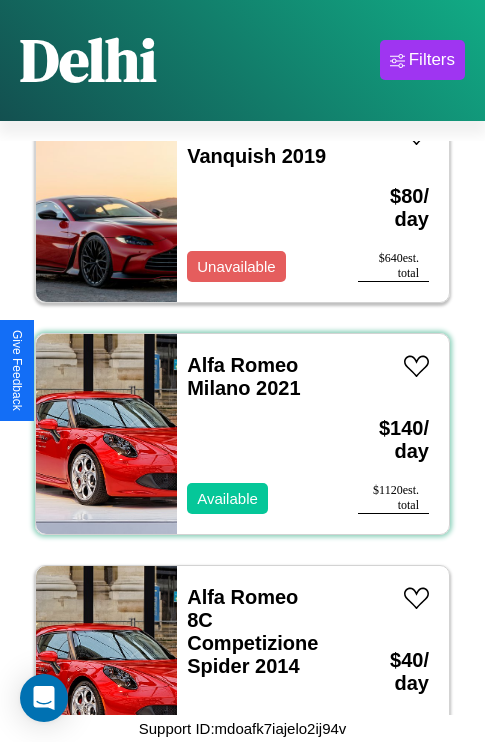 click on "Alfa Romeo   Milano   2021 Available" at bounding box center (257, 434) 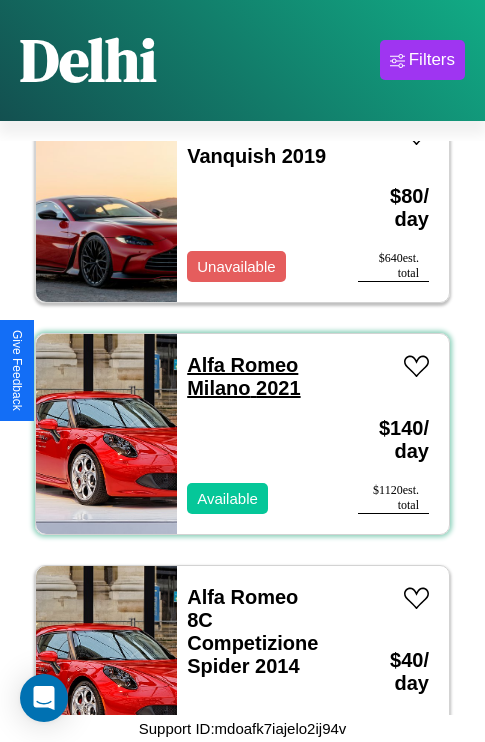 click on "Alfa Romeo   Milano   2021" at bounding box center (243, 376) 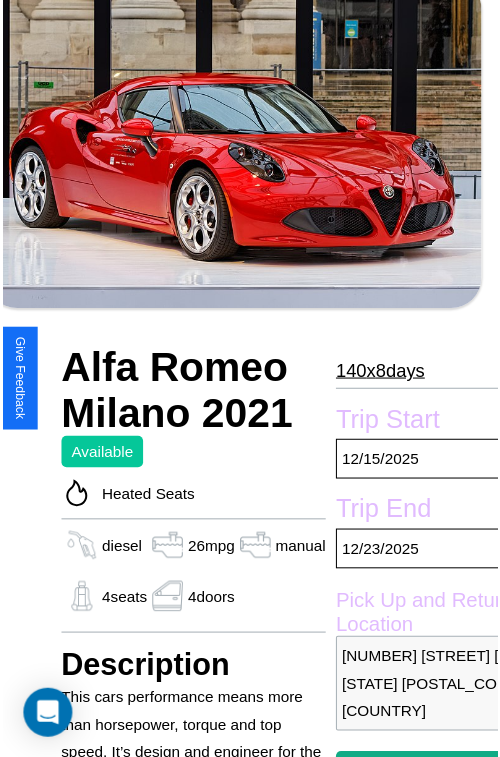 scroll, scrollTop: 458, scrollLeft: 72, axis: both 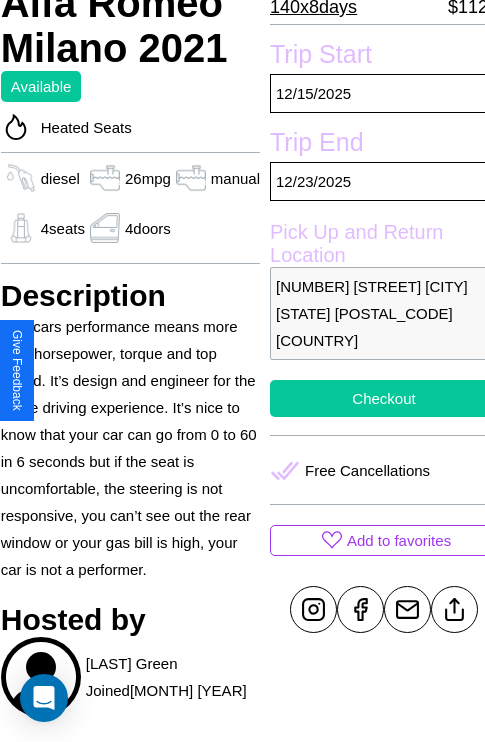 click on "Checkout" at bounding box center [384, 398] 